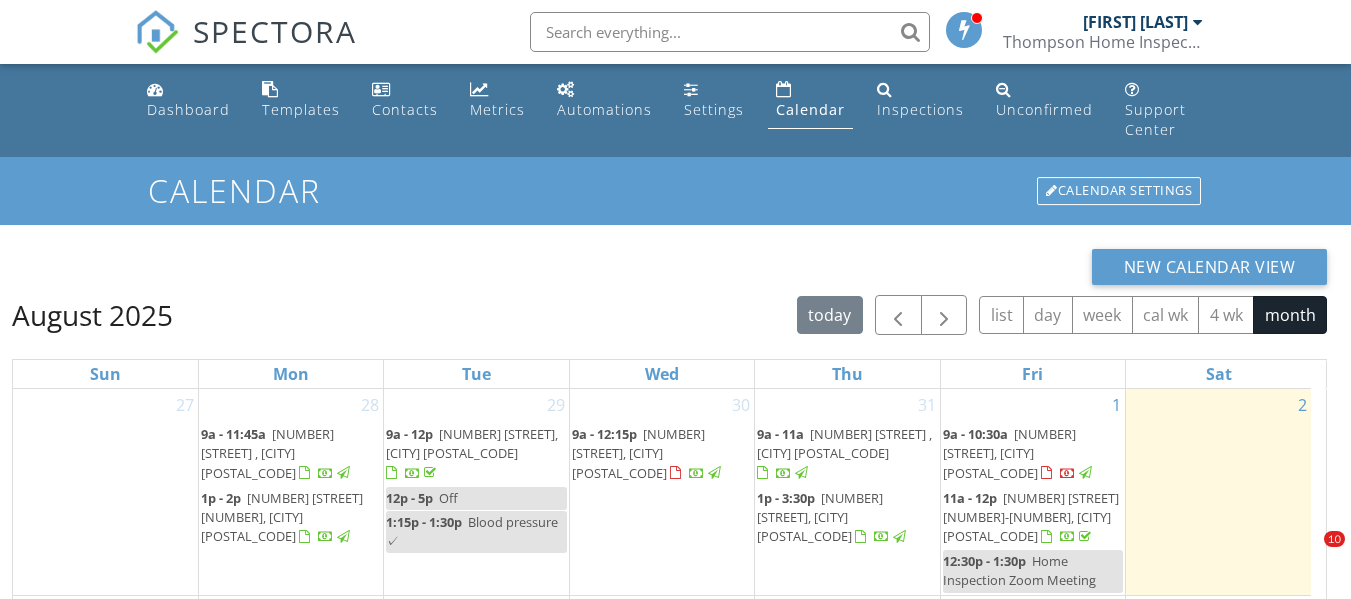 scroll, scrollTop: 200, scrollLeft: 0, axis: vertical 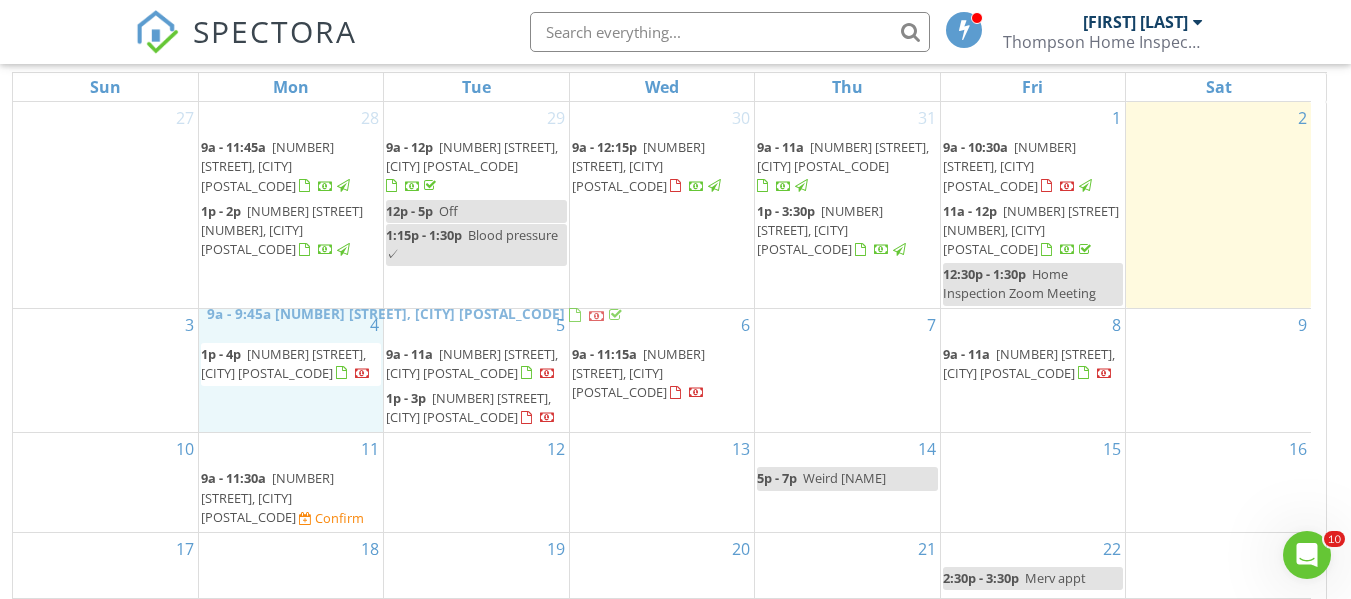 drag, startPoint x: 739, startPoint y: 307, endPoint x: 281, endPoint y: 307, distance: 458 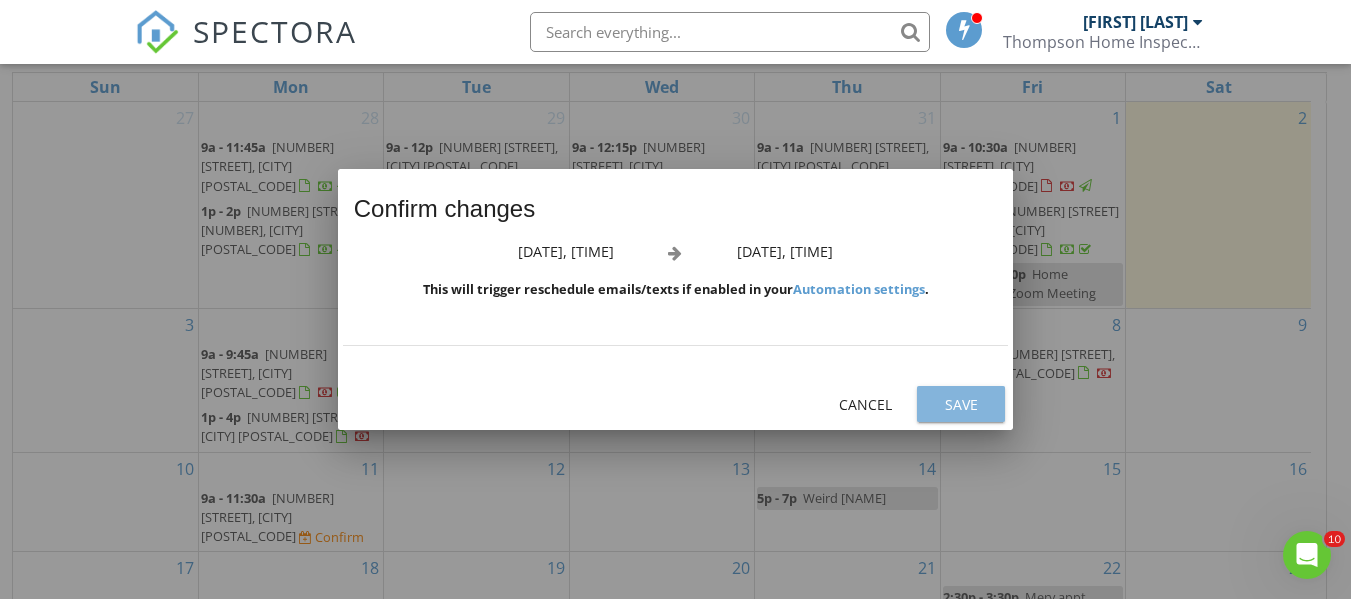 click on "Save" at bounding box center [961, 404] 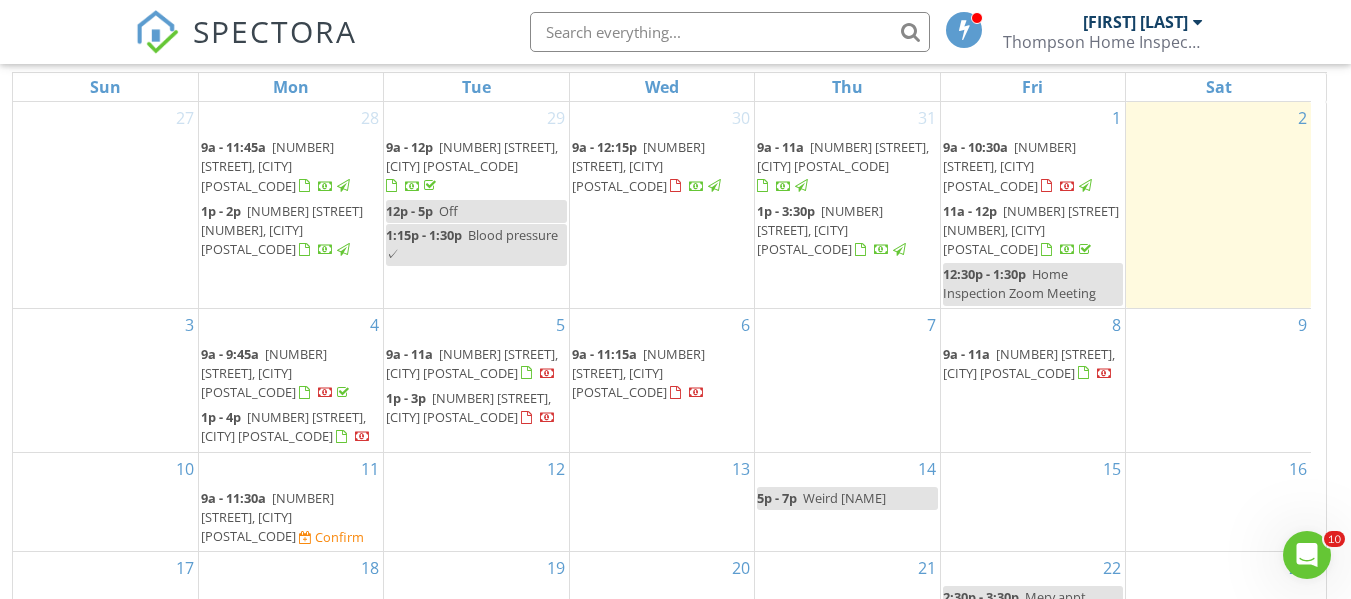 click on "7" at bounding box center [847, 380] 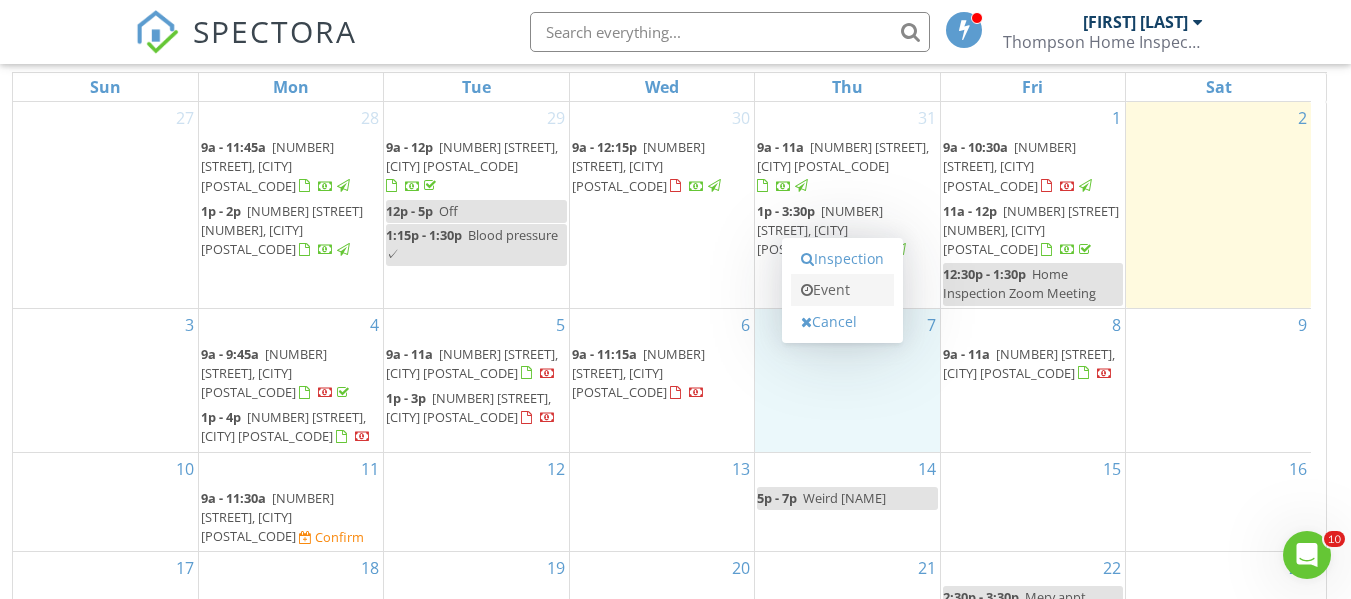 click on "Event" at bounding box center [842, 290] 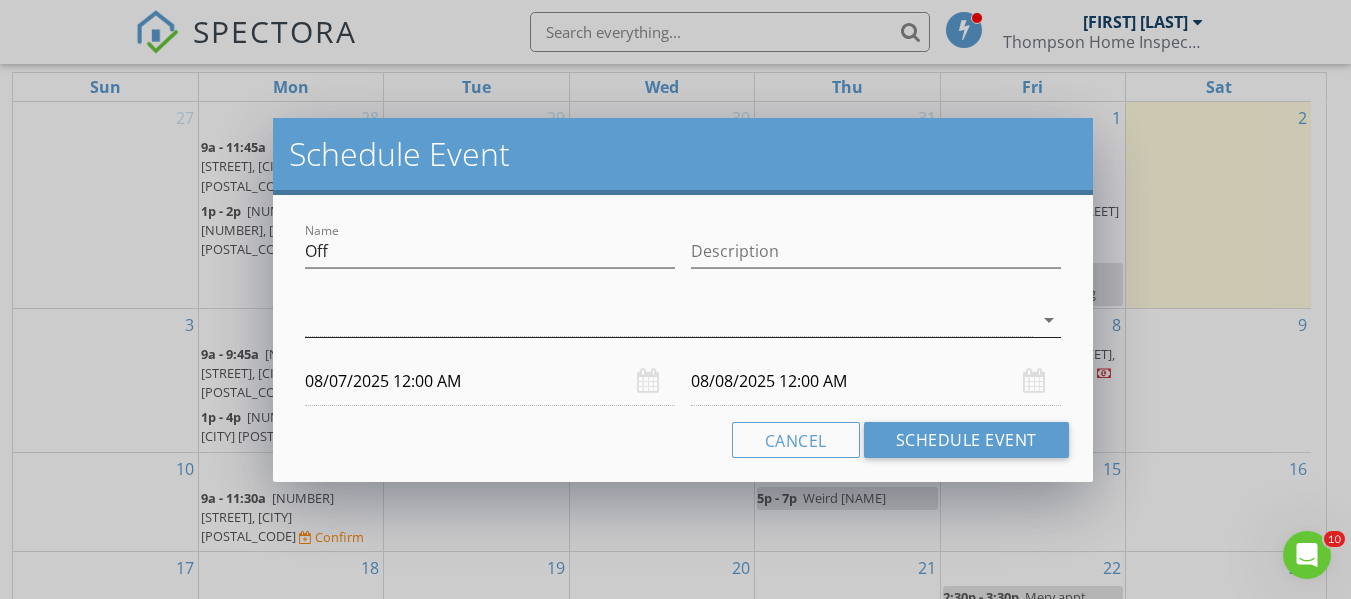 click at bounding box center (669, 320) 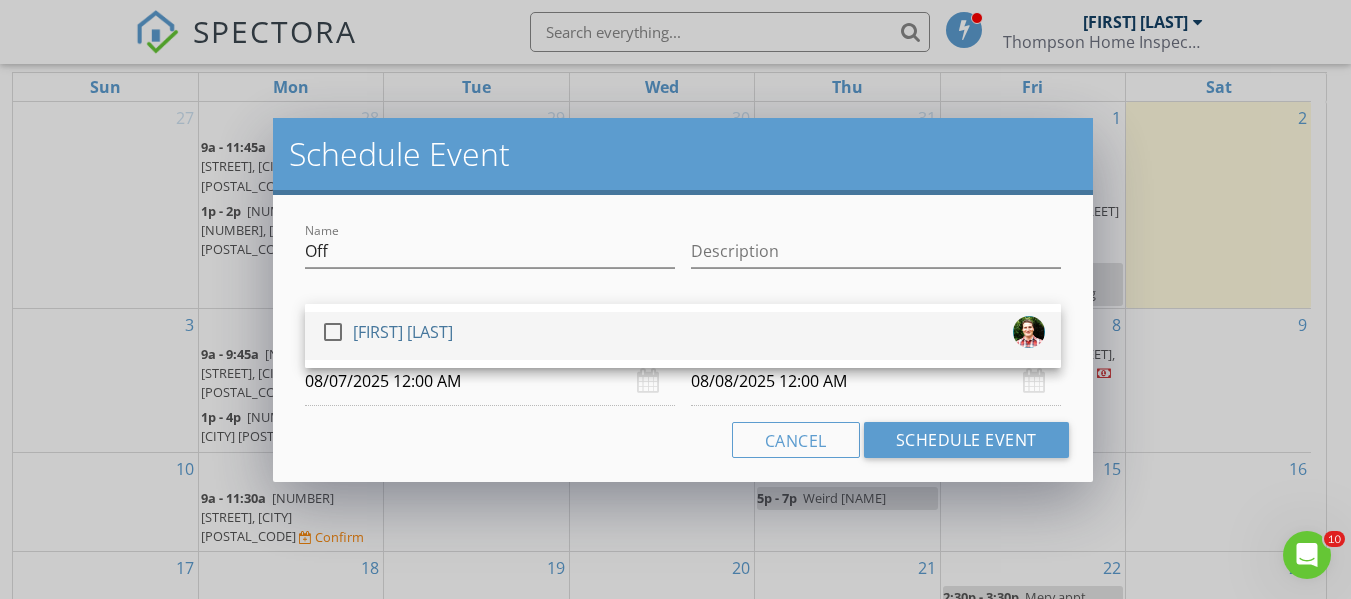 click on "[FIRST] [LAST]" at bounding box center (403, 332) 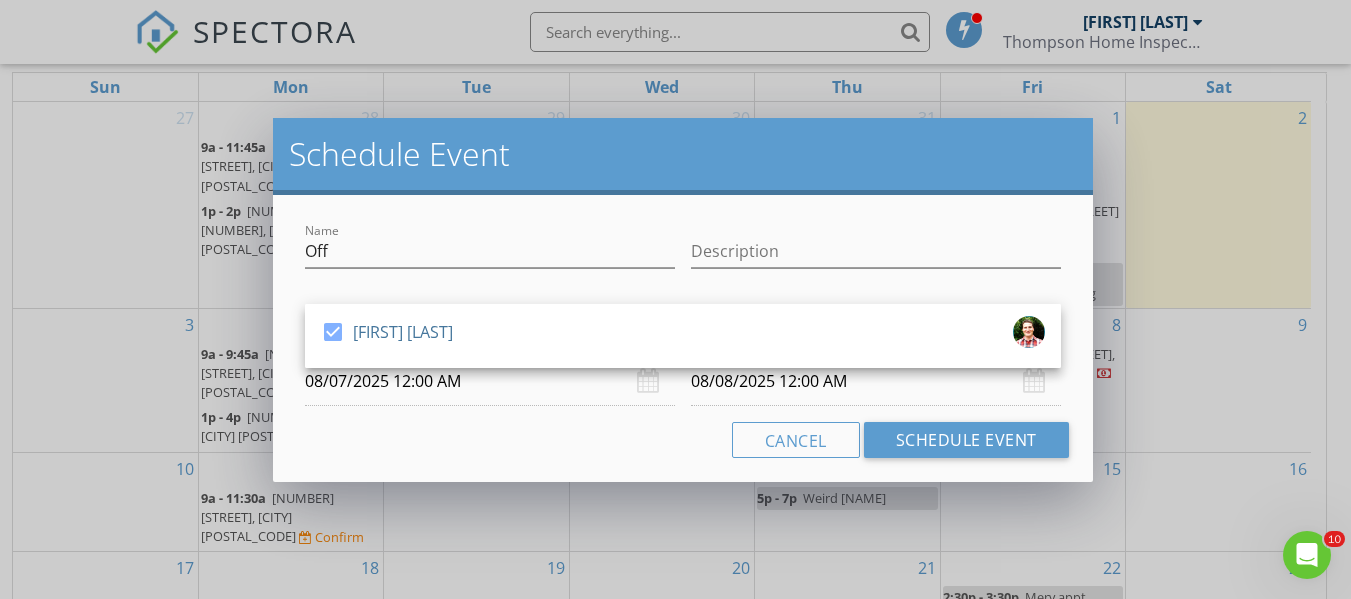 click on "08/07/2025 12:00 AM" at bounding box center [490, 381] 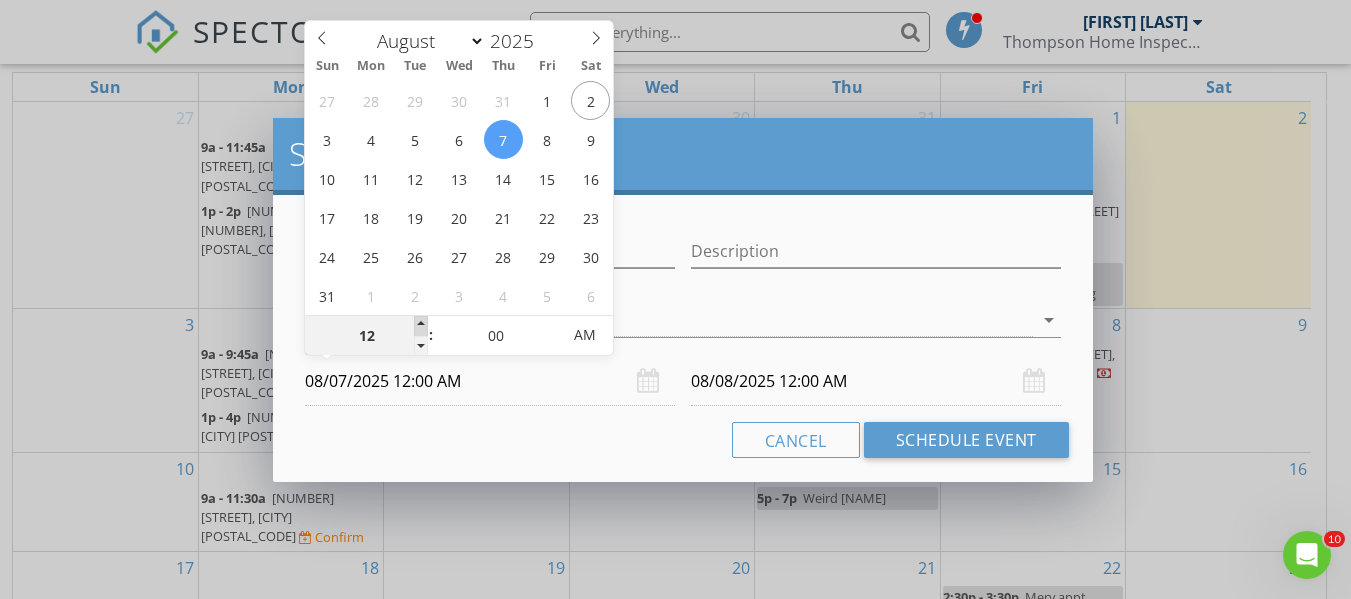click at bounding box center [421, 346] 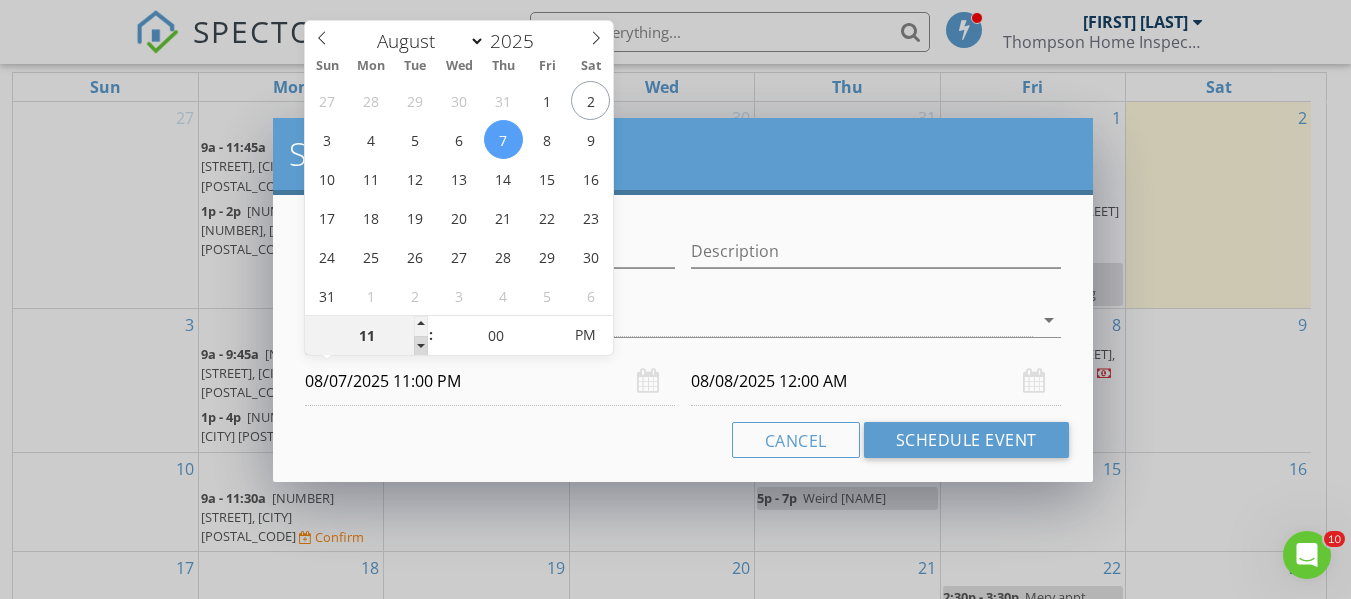 type on "08/08/2025 11:00 PM" 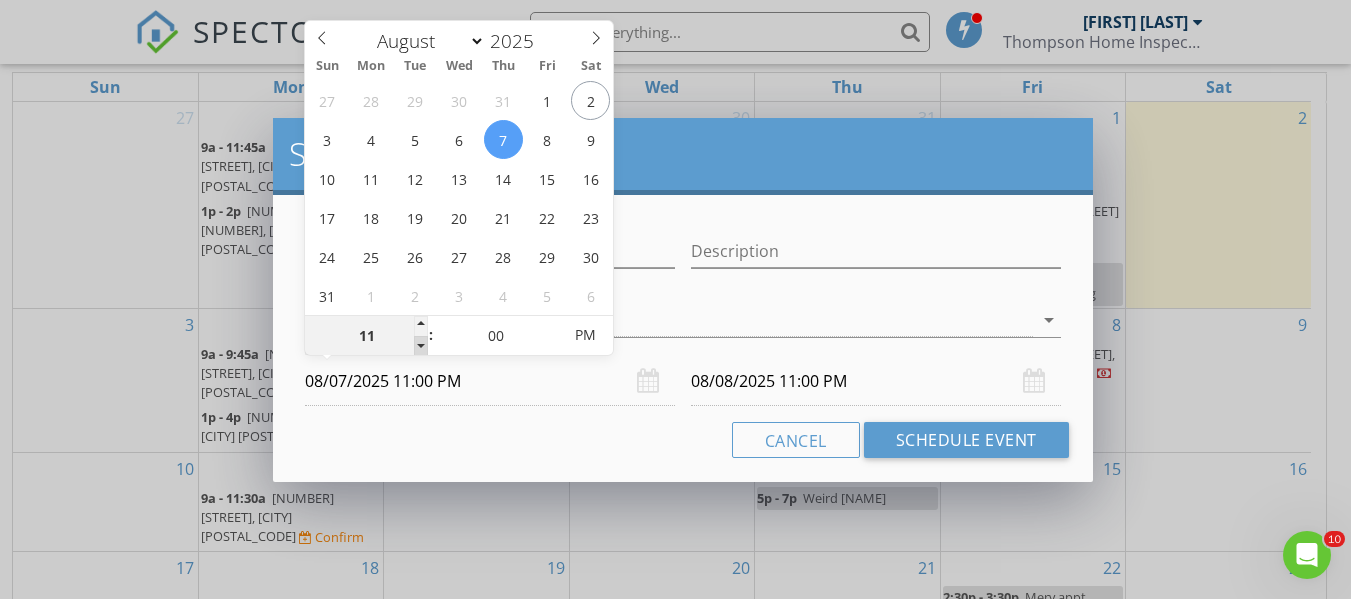 type on "10" 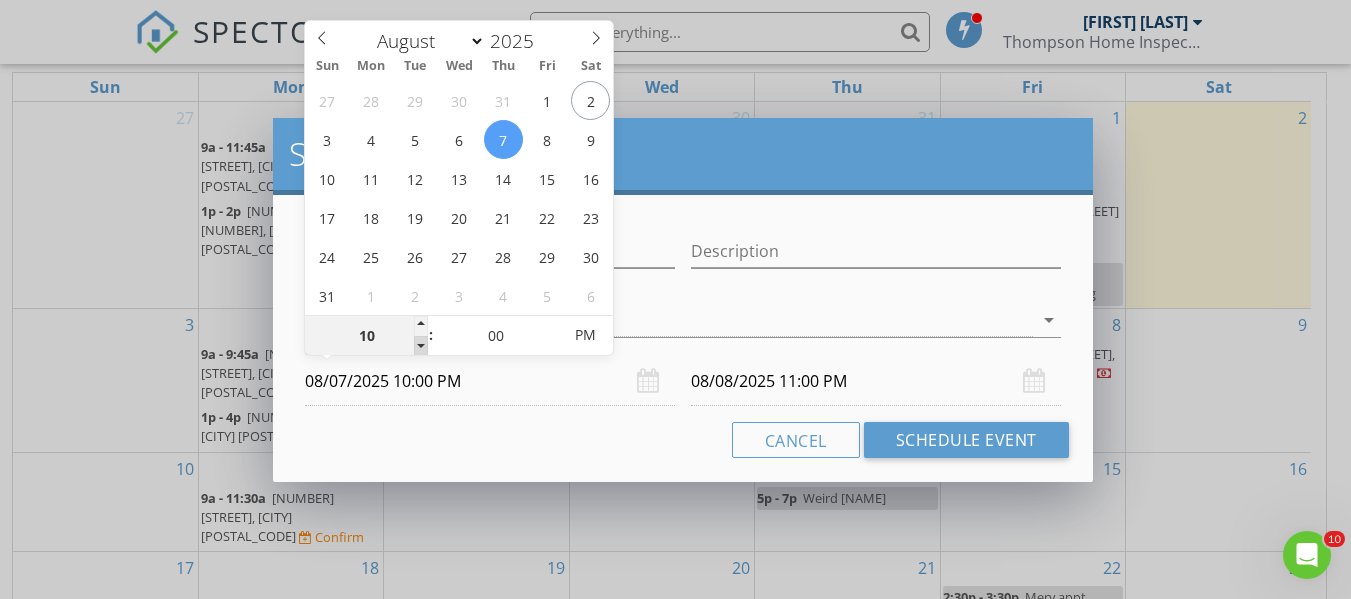 click at bounding box center [421, 346] 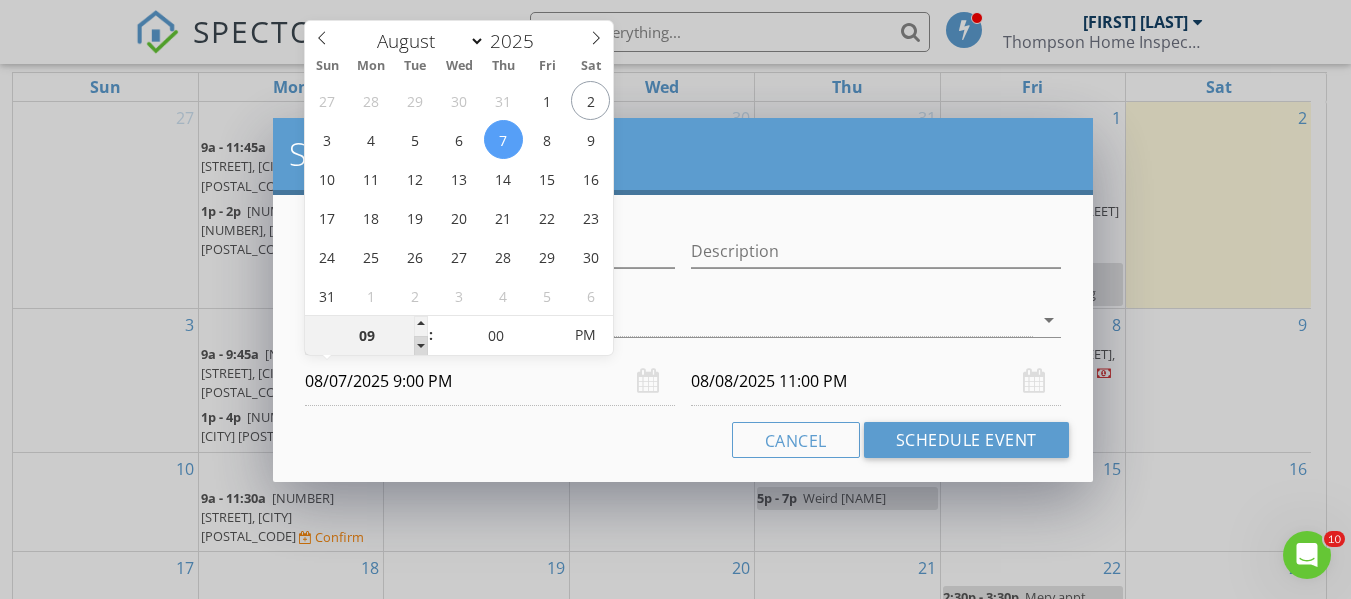 click at bounding box center (421, 346) 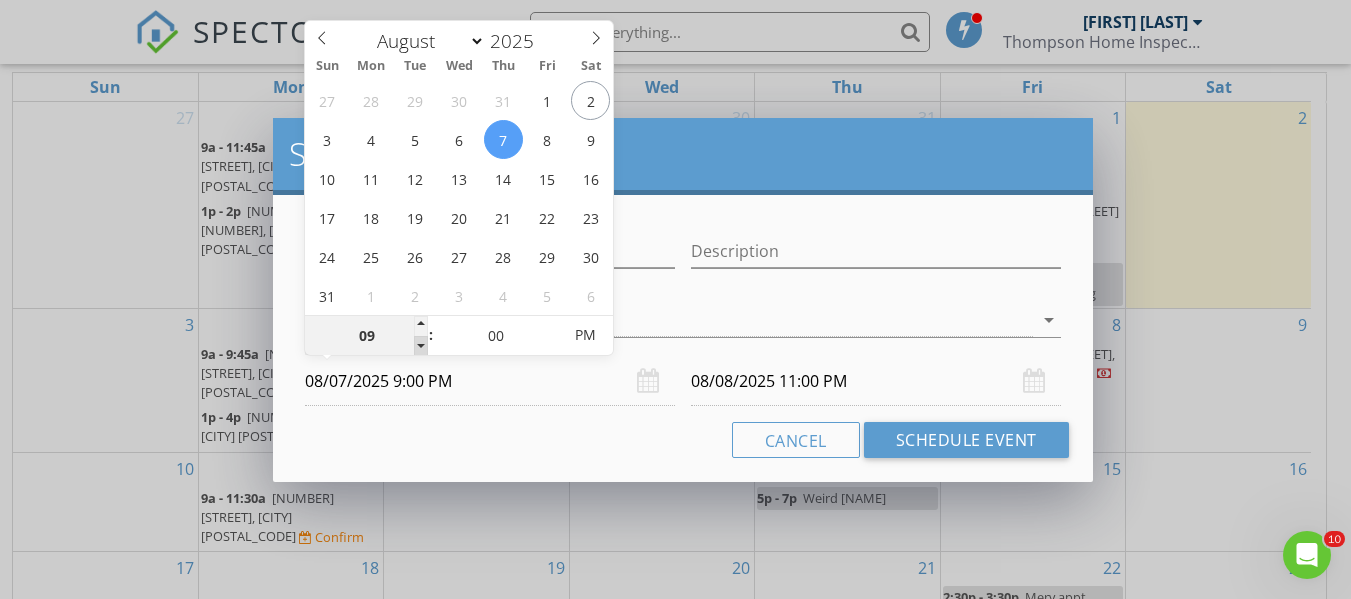 type on "08" 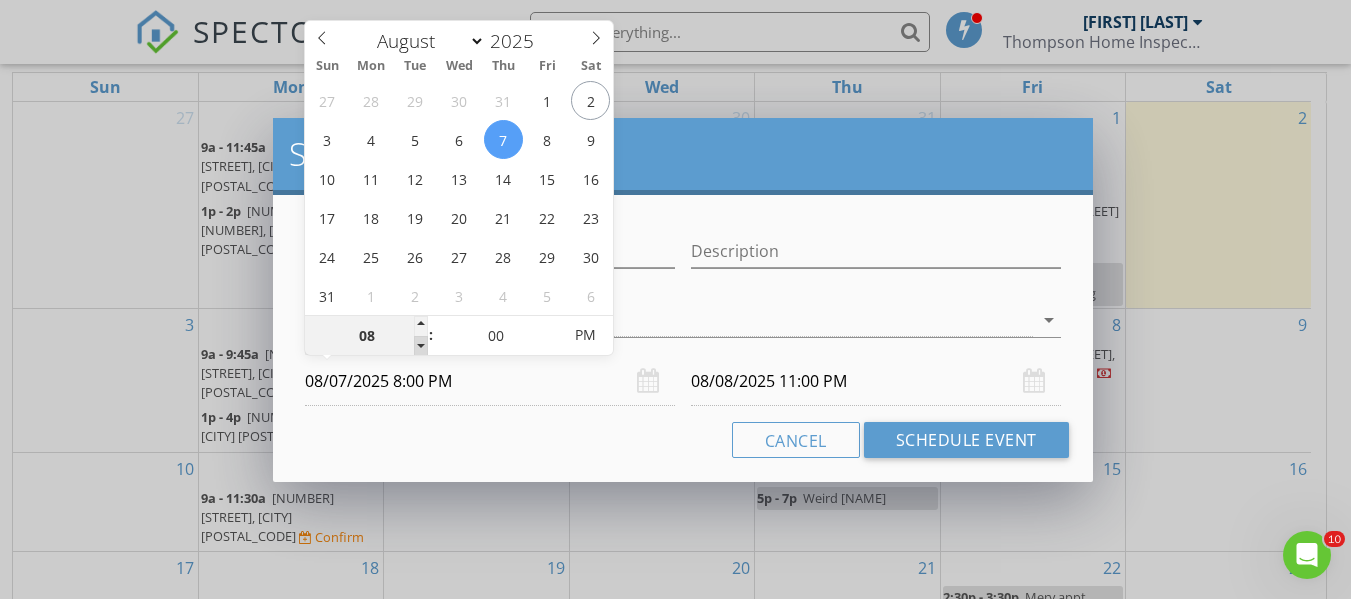 click at bounding box center [421, 346] 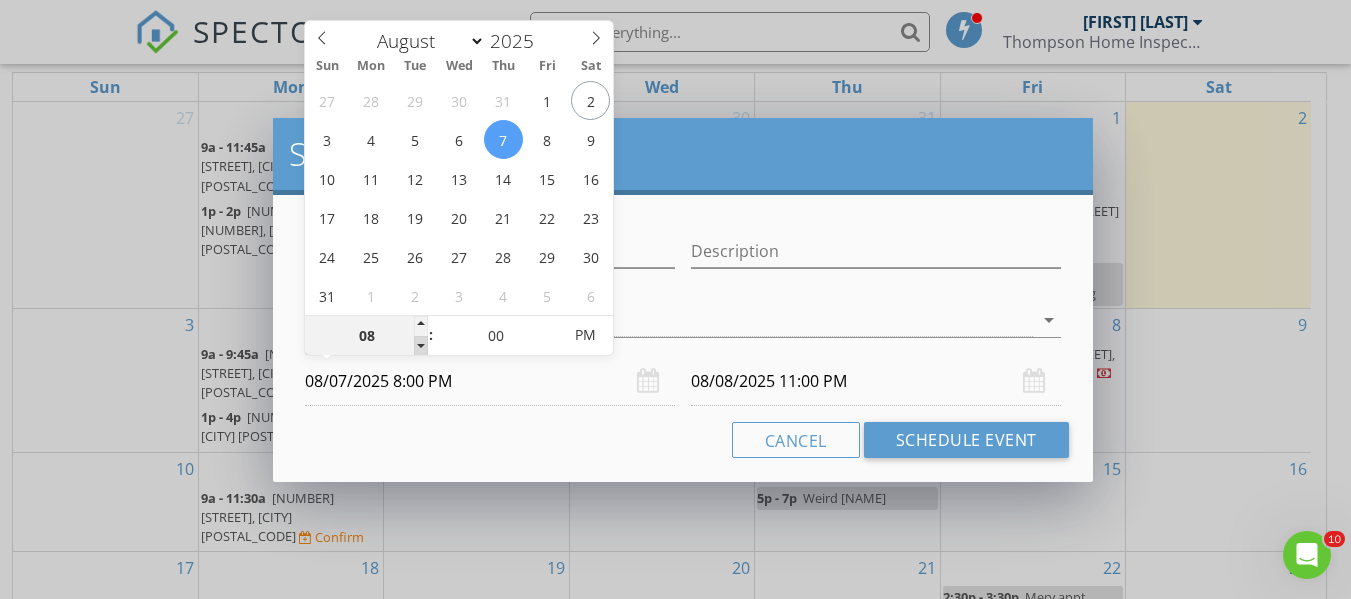 type on "08/08/2025 8:00 PM" 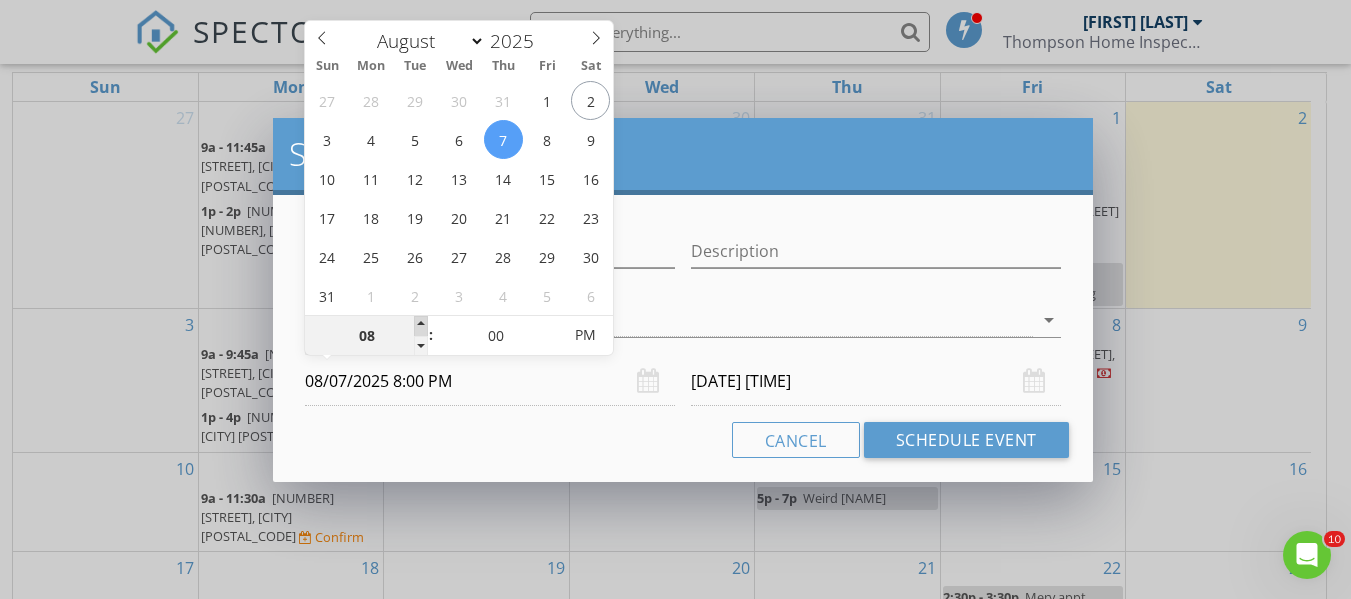 type on "09" 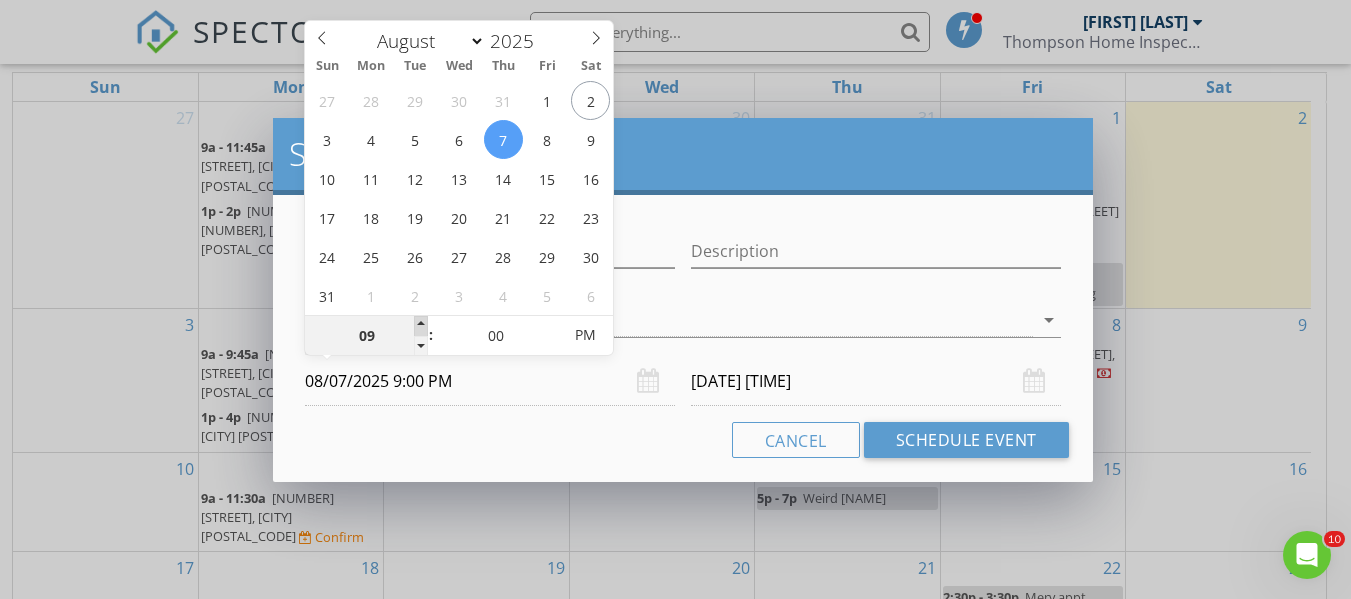 click at bounding box center (421, 326) 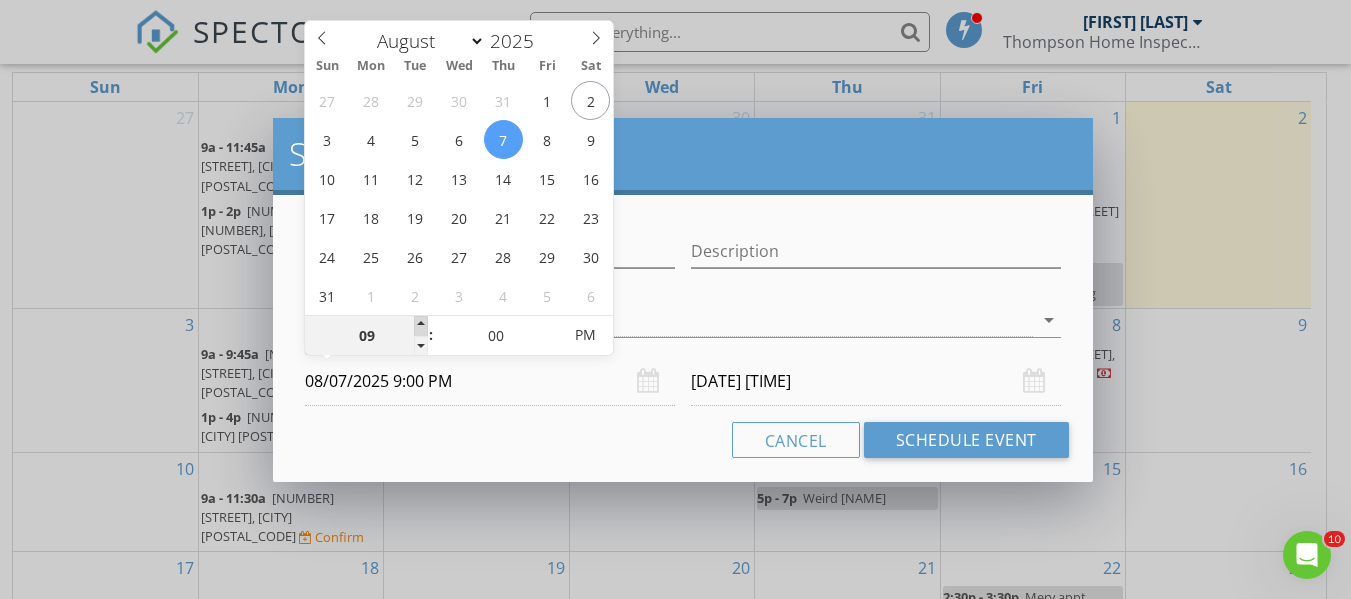 type on "08/08/2025 9:00 PM" 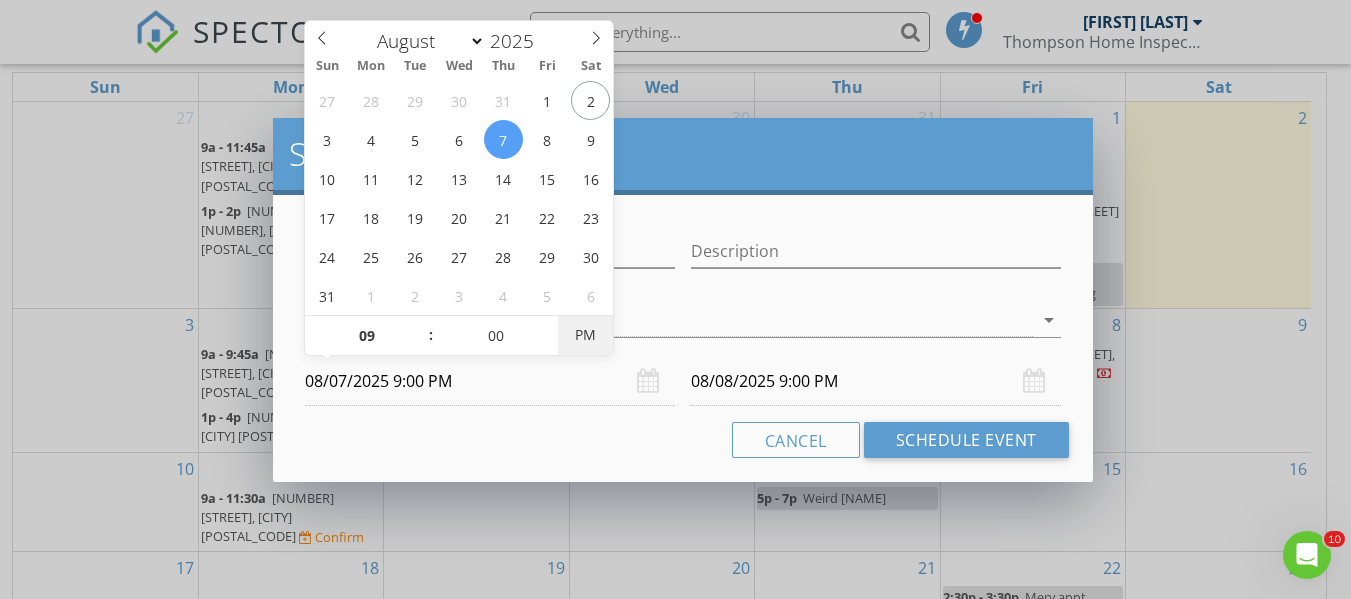 type on "08/07/2025 9:00 AM" 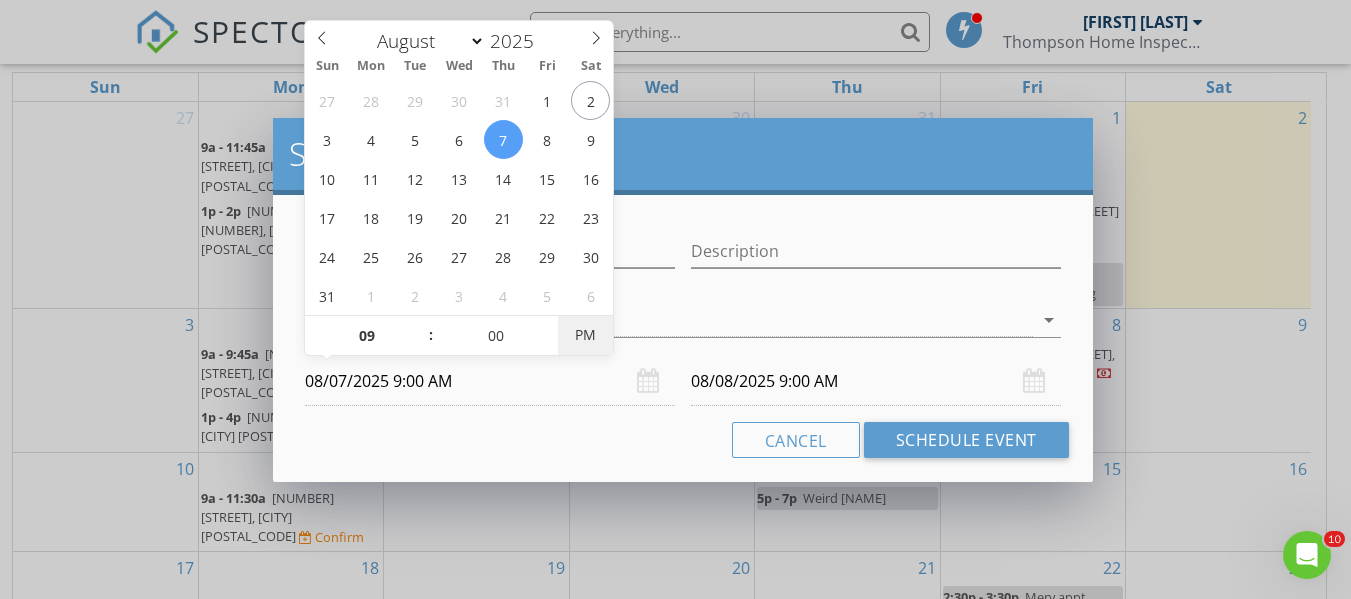 click on "PM" at bounding box center [585, 335] 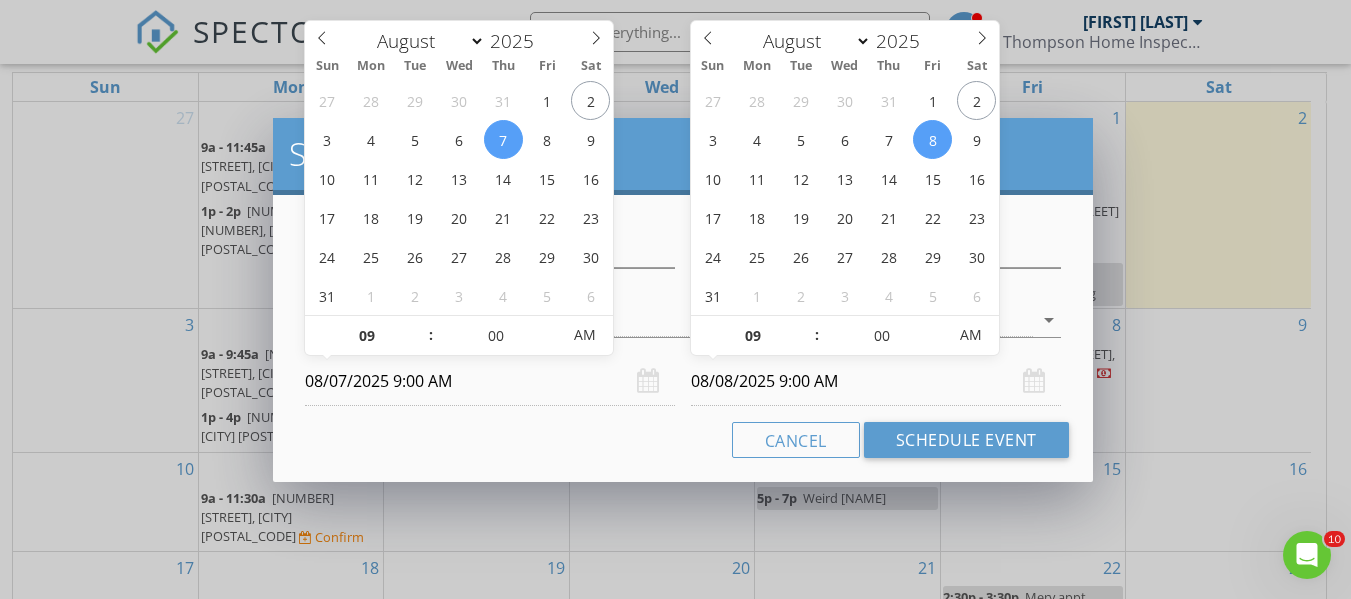 click on "08/08/2025 9:00 AM" at bounding box center [876, 381] 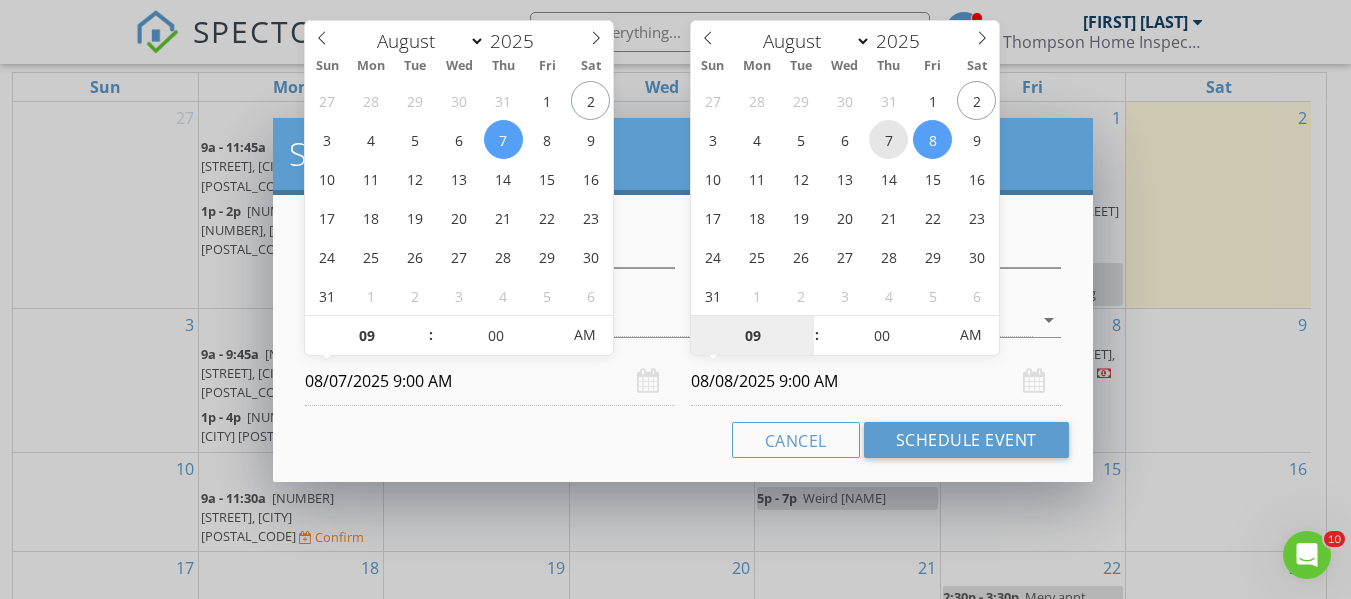type on "08/07/2025 9:00 AM" 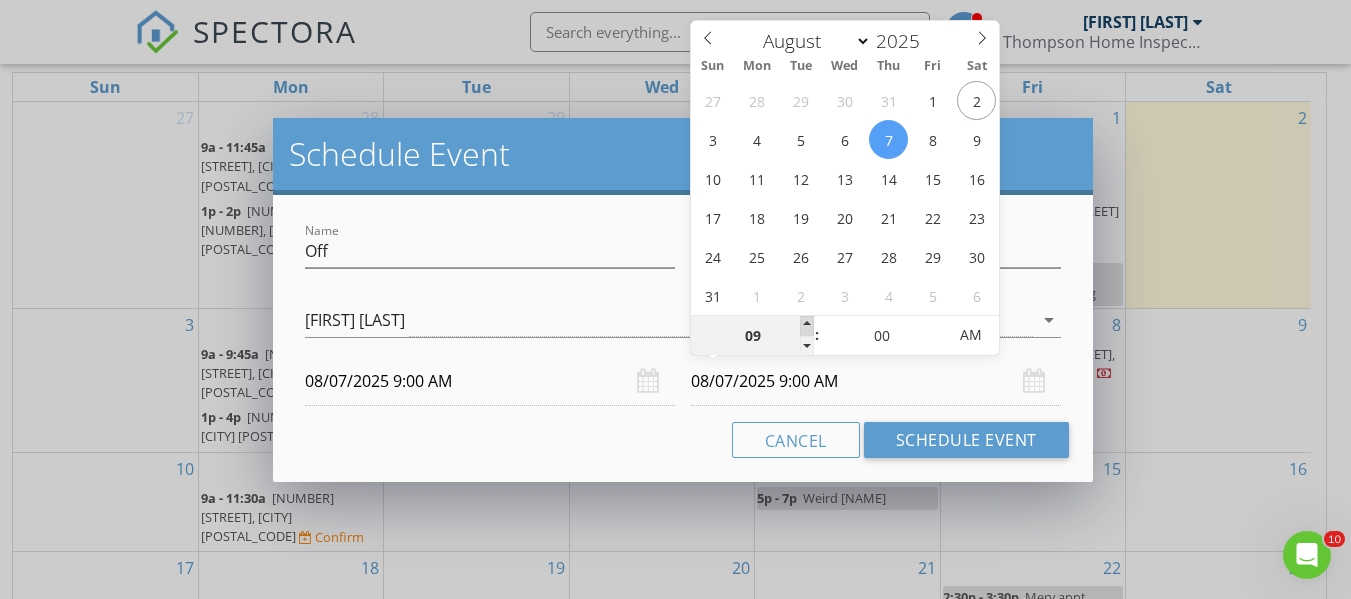 type on "10" 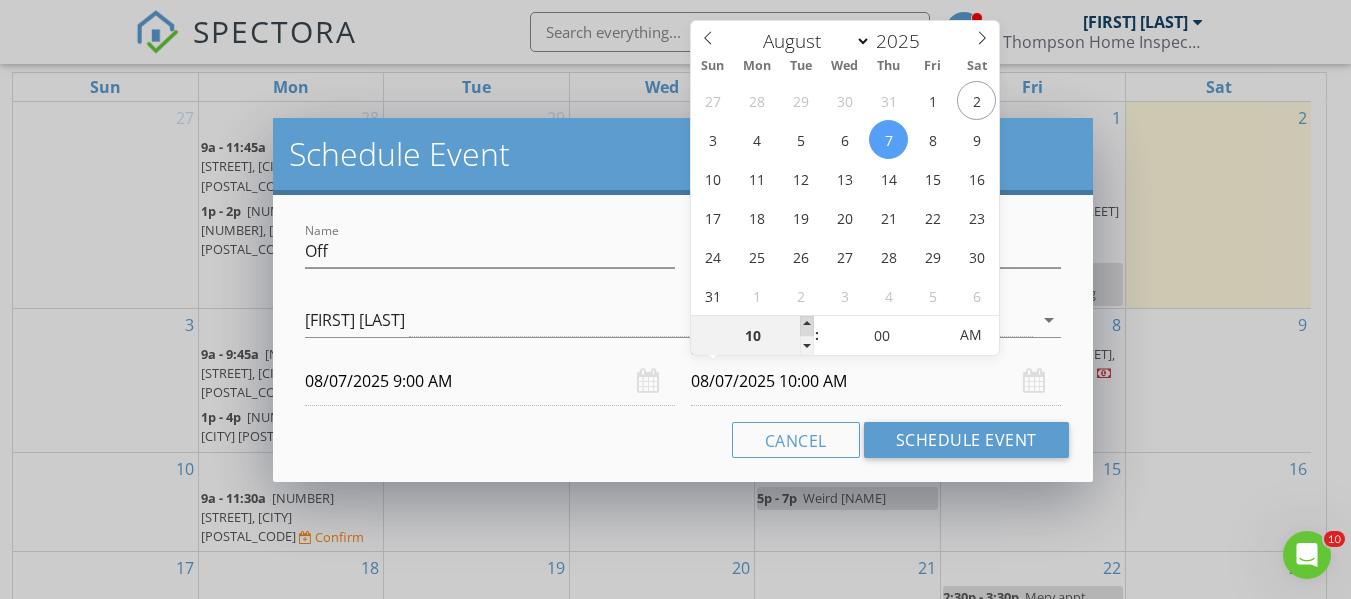click at bounding box center [807, 326] 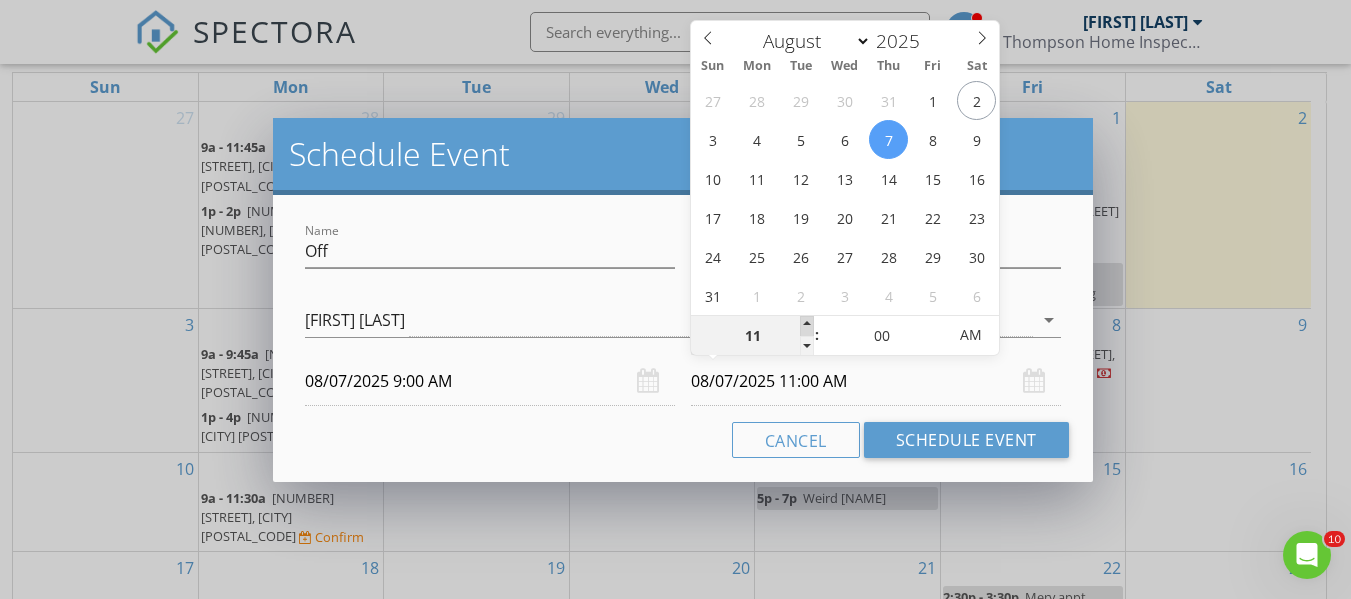 click at bounding box center [807, 326] 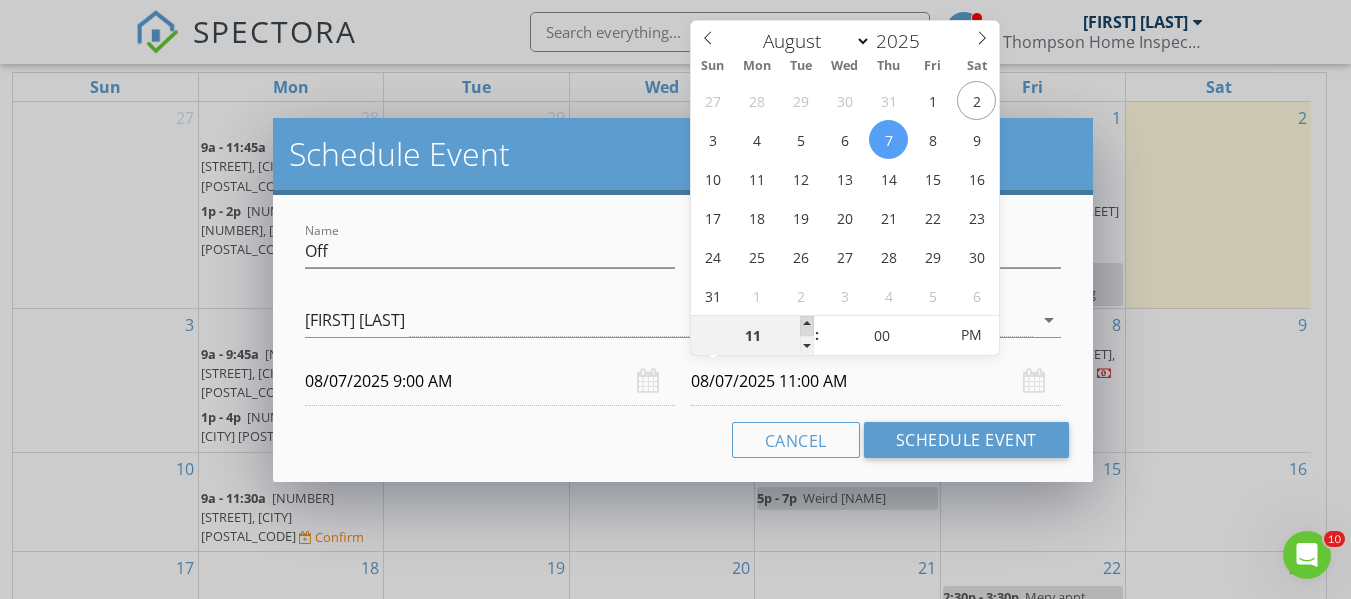 type on "12" 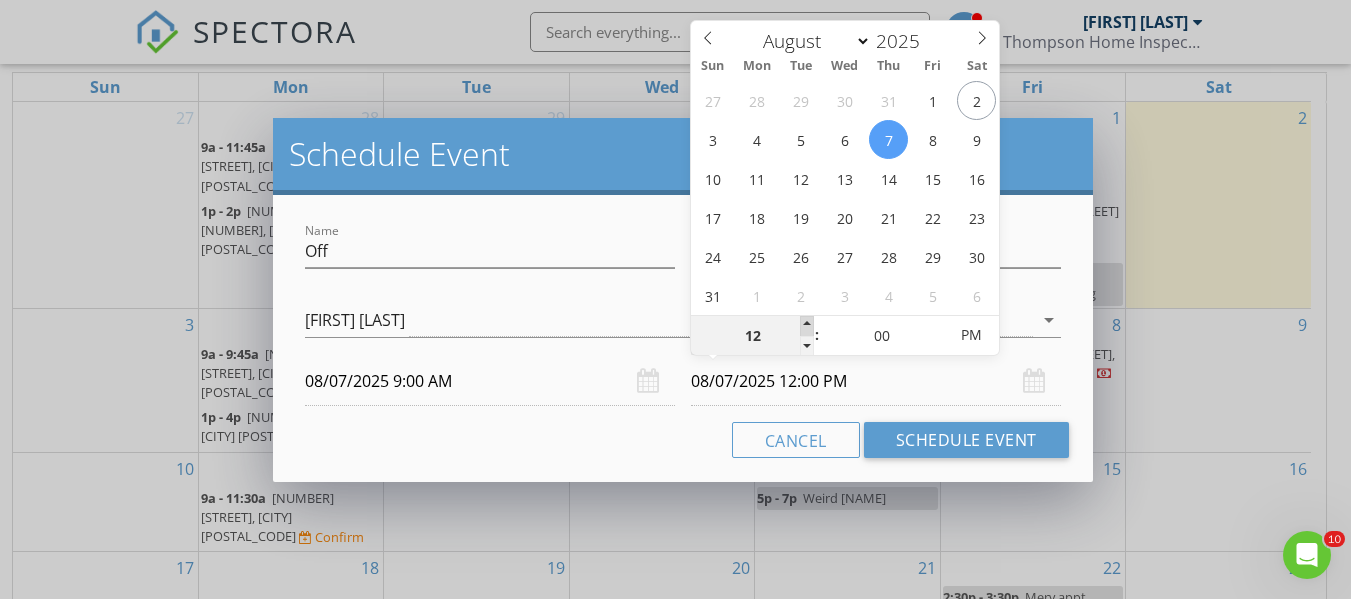 click at bounding box center [807, 326] 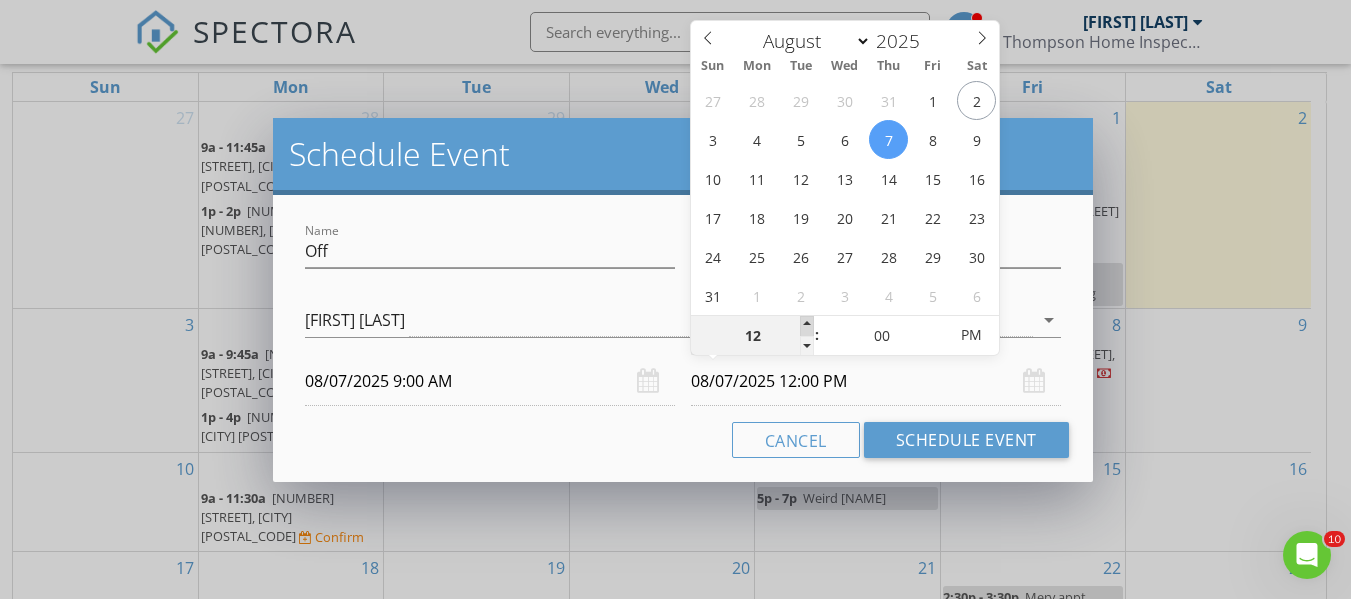 type on "01" 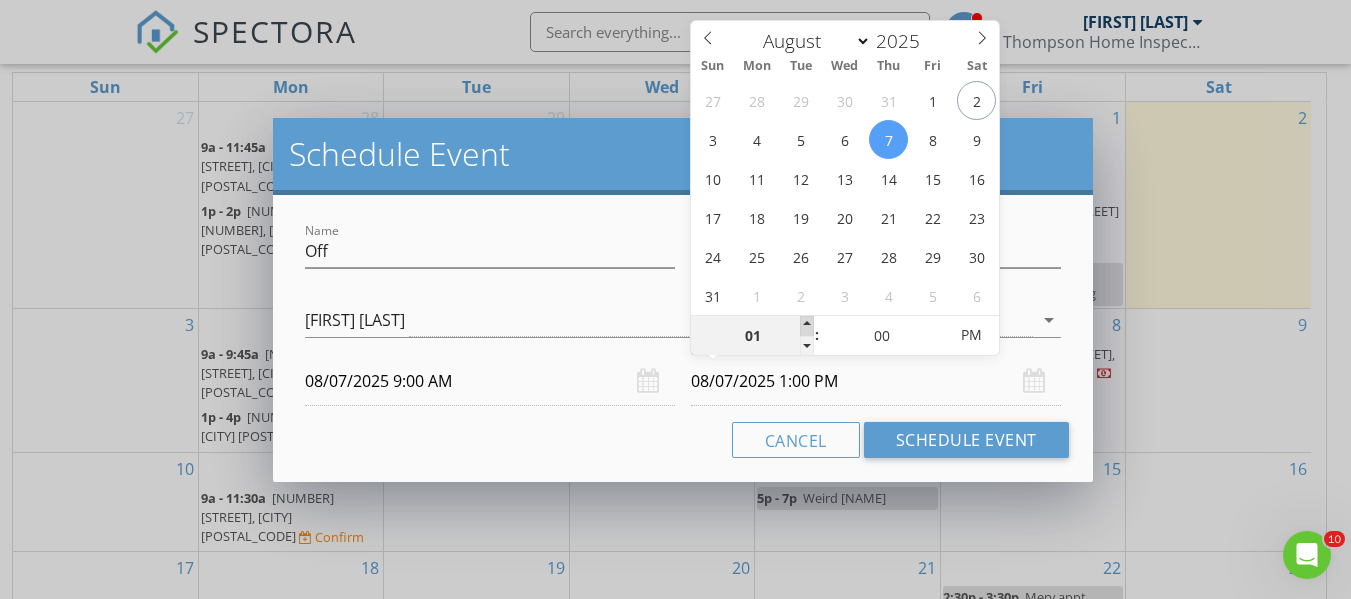 click at bounding box center [807, 326] 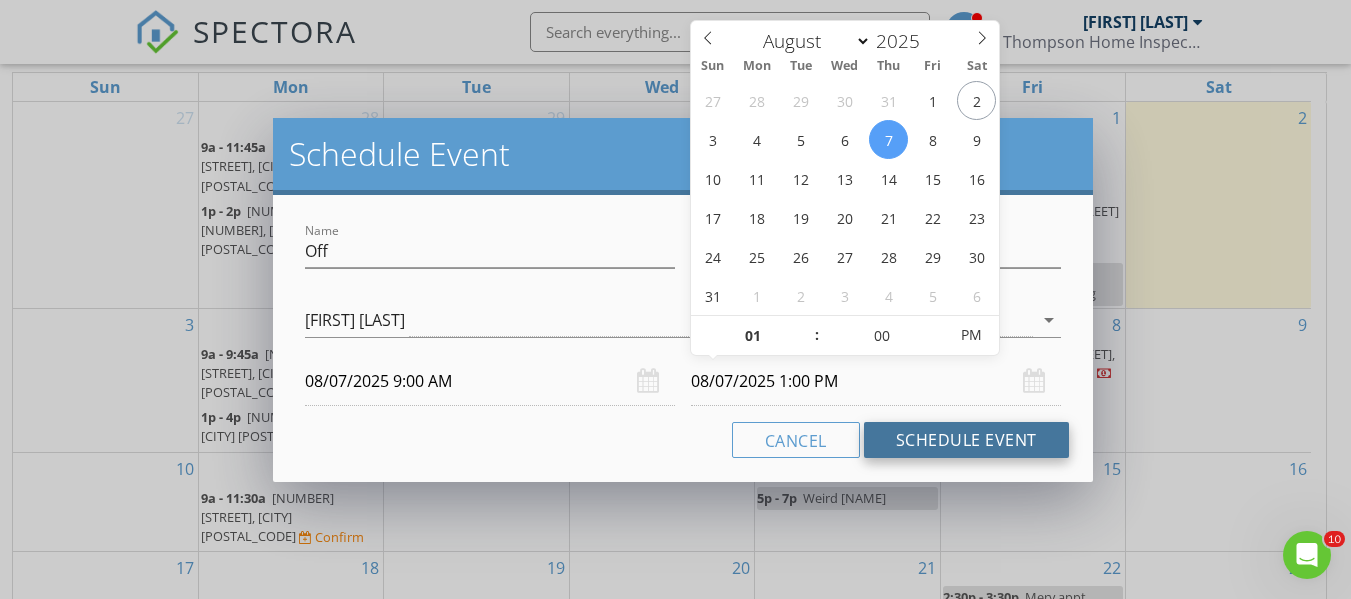 click on "Schedule Event" at bounding box center (966, 440) 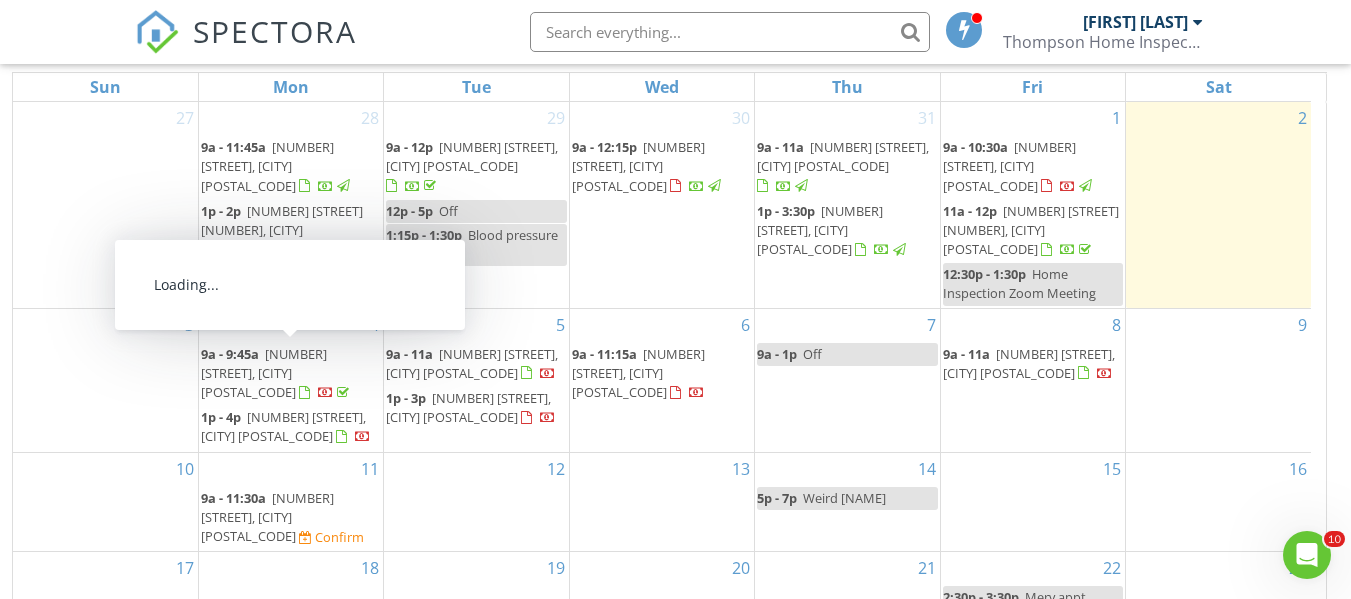 click on "6935 SE 66th Ave, Portland 97206" at bounding box center [264, 373] 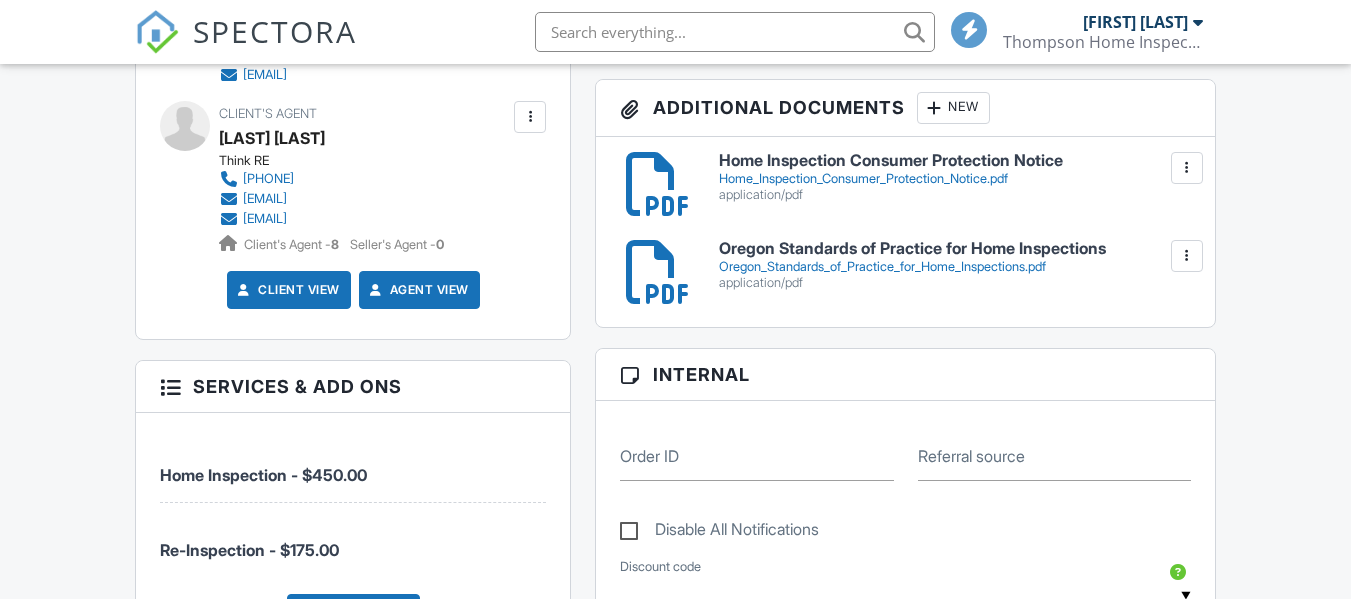 scroll, scrollTop: 1700, scrollLeft: 0, axis: vertical 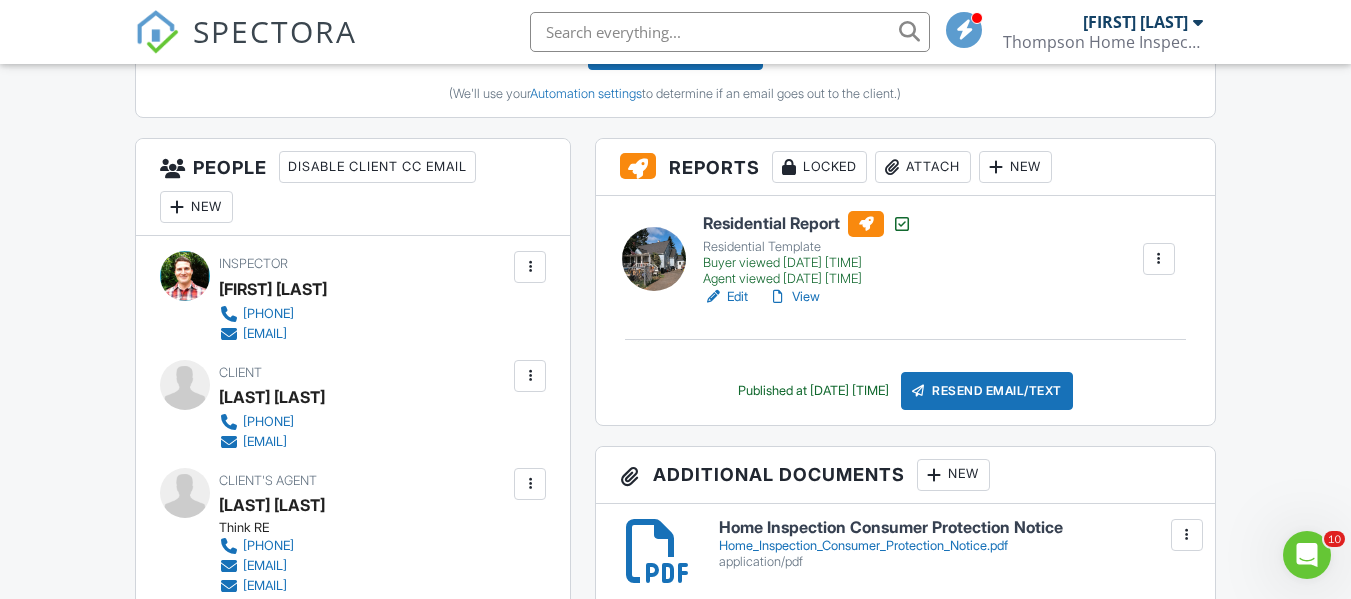 click on "Residential Report" at bounding box center [807, 224] 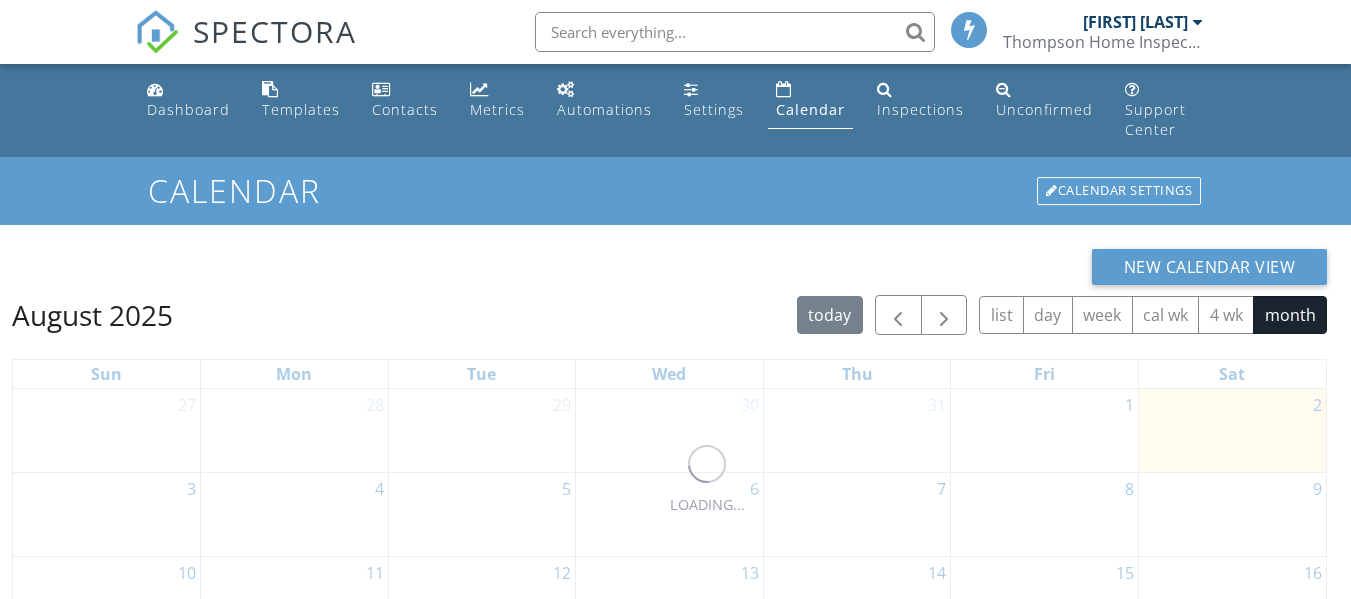 scroll, scrollTop: 0, scrollLeft: 0, axis: both 